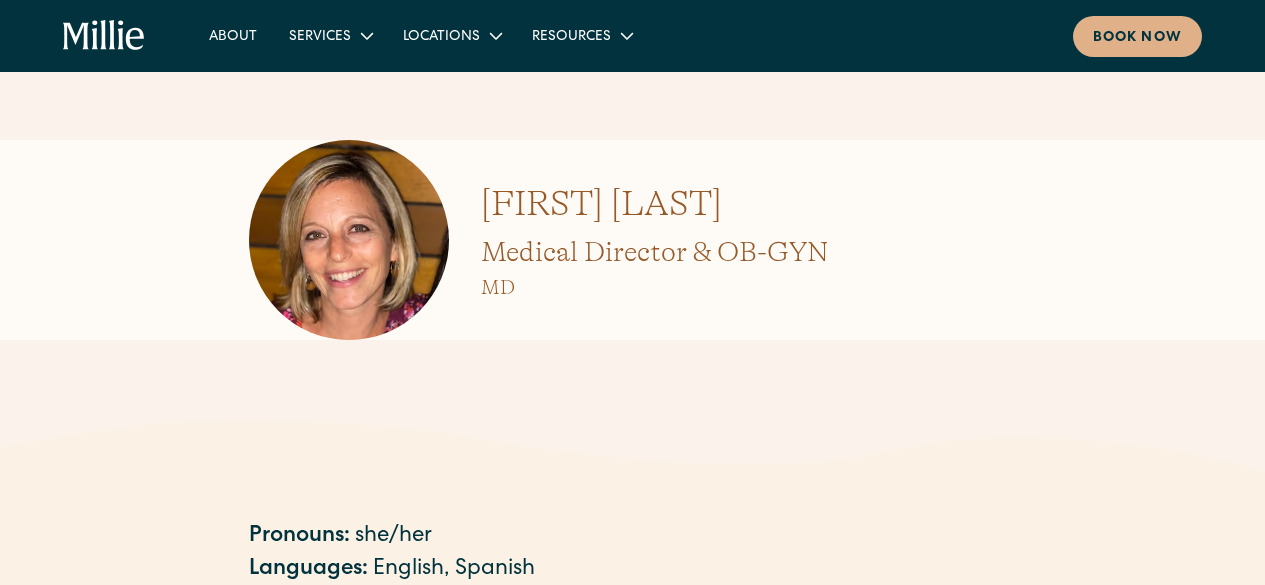 scroll, scrollTop: 0, scrollLeft: 0, axis: both 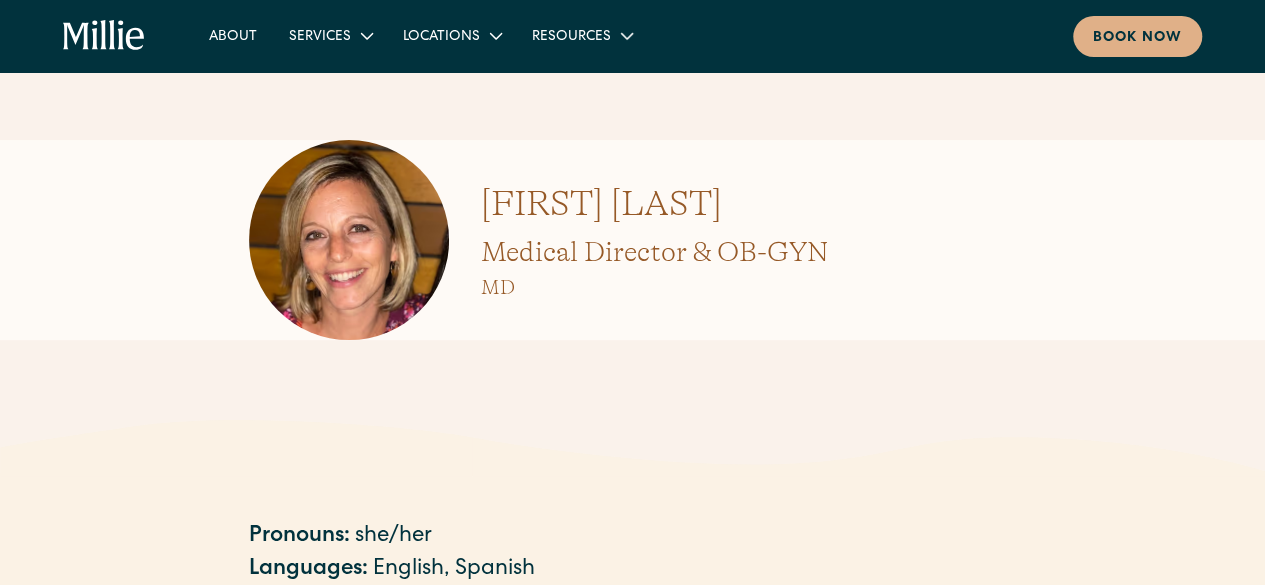 drag, startPoint x: 46, startPoint y: 13, endPoint x: 186, endPoint y: 31, distance: 141.1524 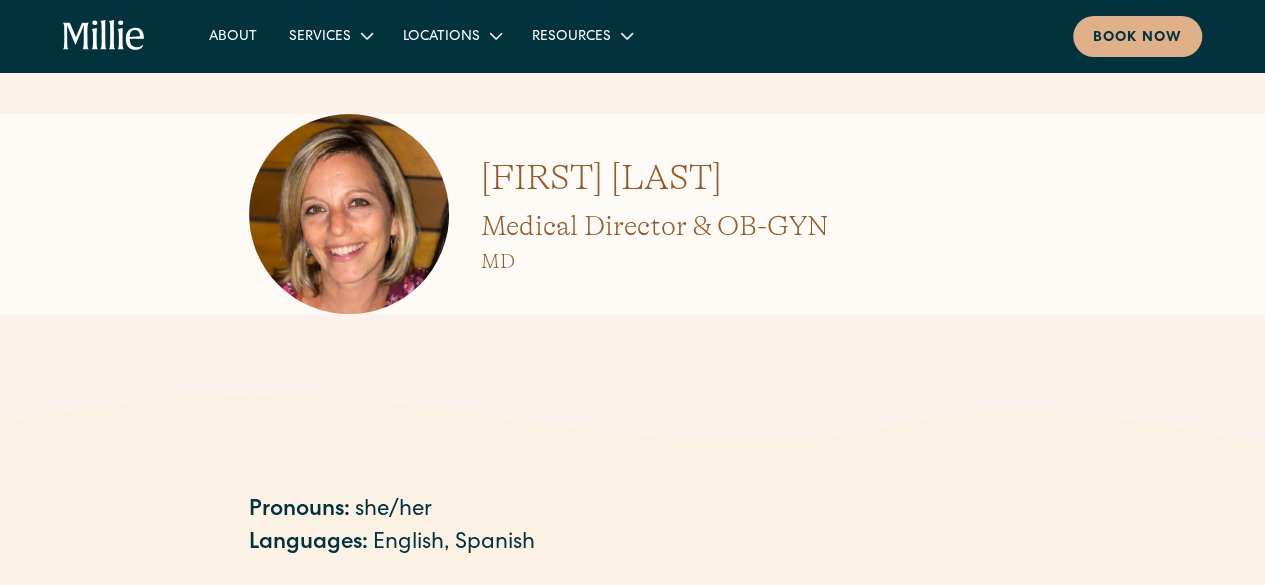 scroll, scrollTop: 0, scrollLeft: 0, axis: both 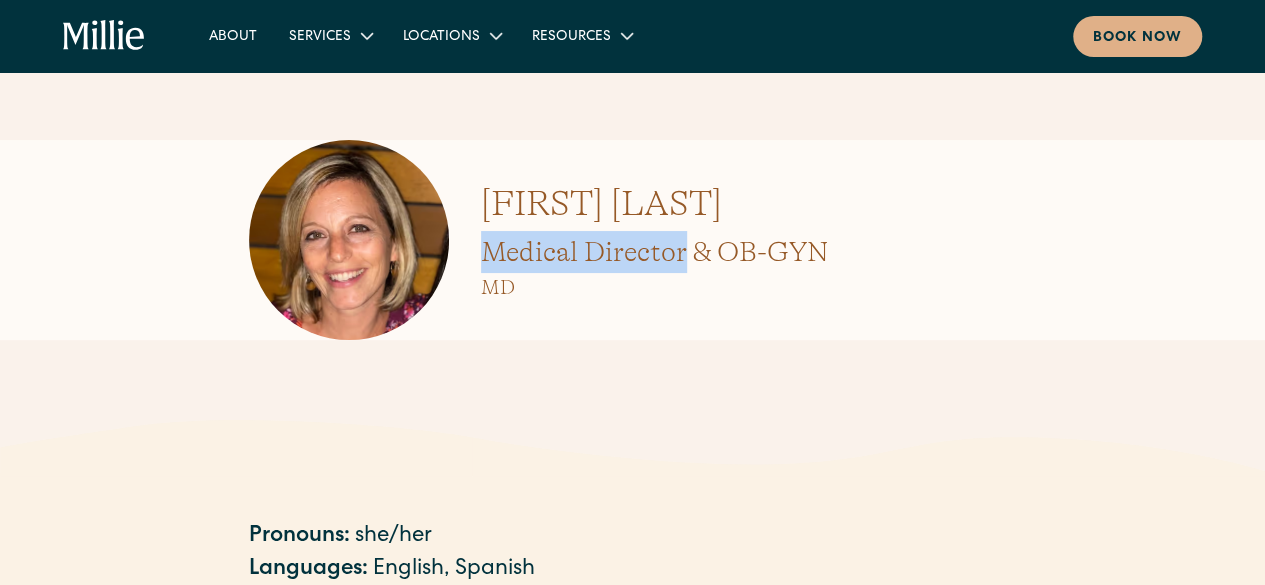 drag, startPoint x: 480, startPoint y: 333, endPoint x: 683, endPoint y: 338, distance: 203.06157 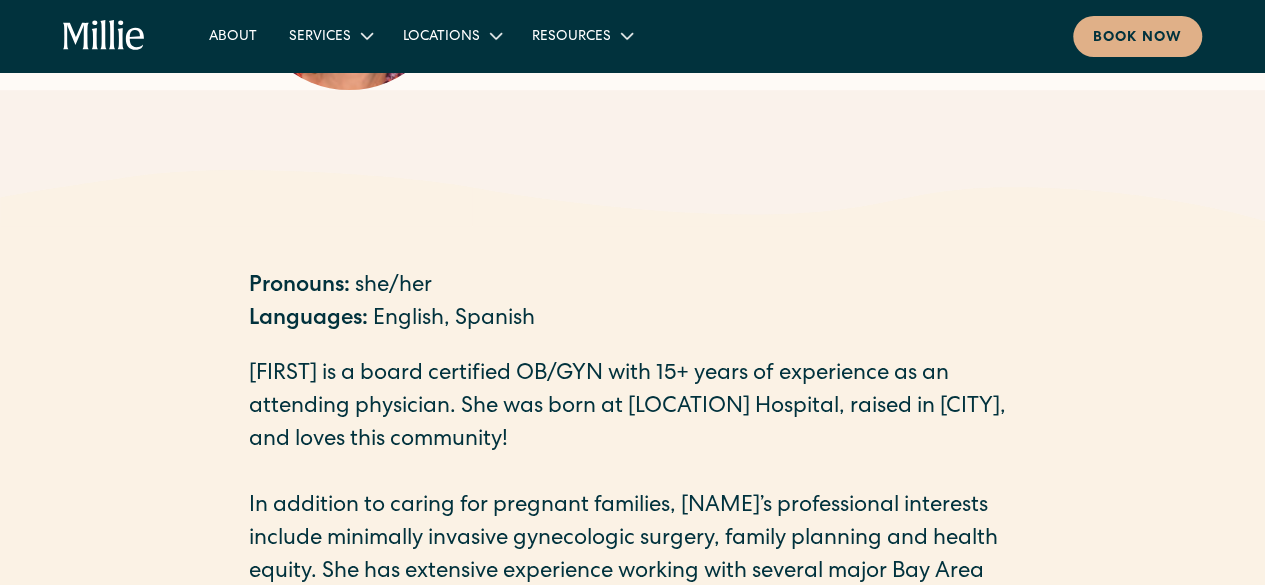 scroll, scrollTop: 300, scrollLeft: 0, axis: vertical 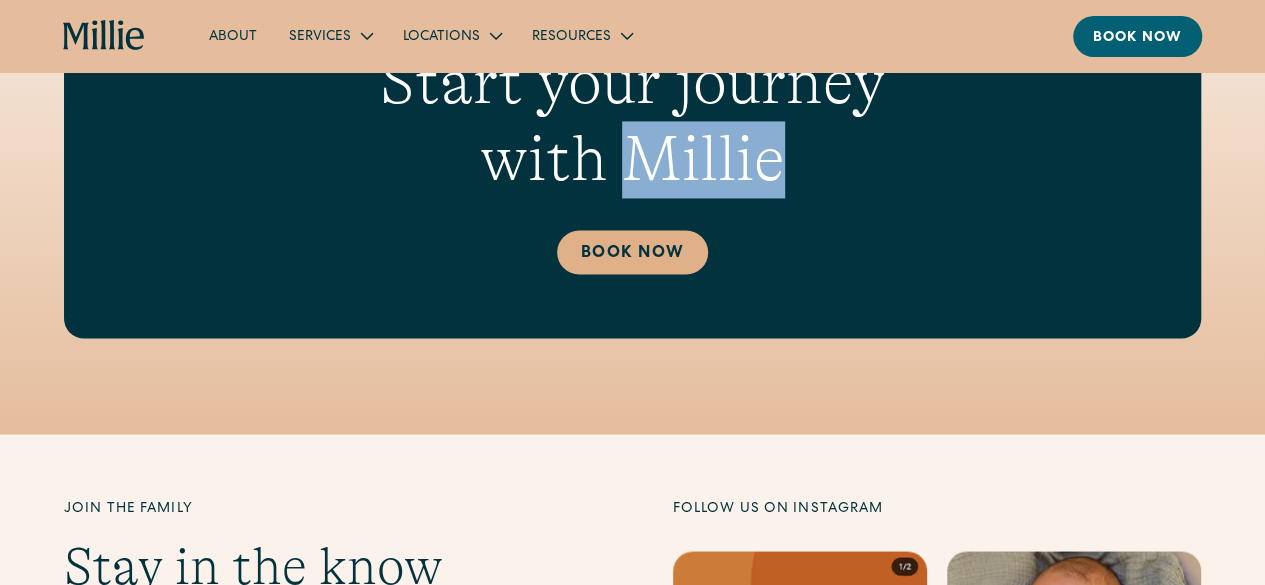 drag, startPoint x: 820, startPoint y: 145, endPoint x: 645, endPoint y: 148, distance: 175.02571 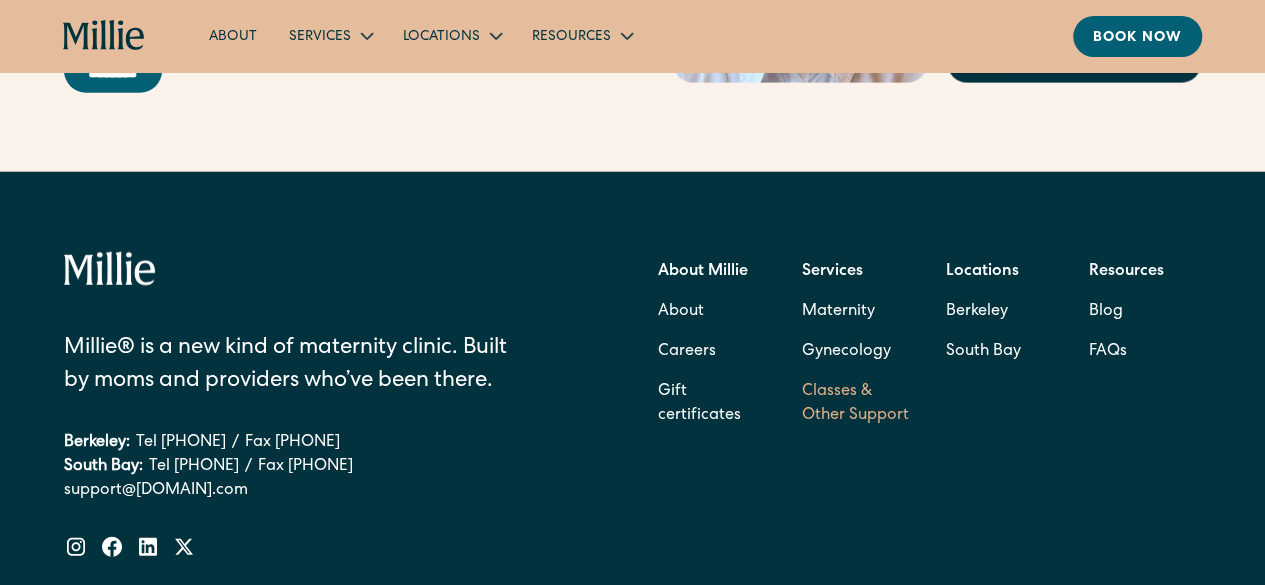 scroll, scrollTop: 6283, scrollLeft: 0, axis: vertical 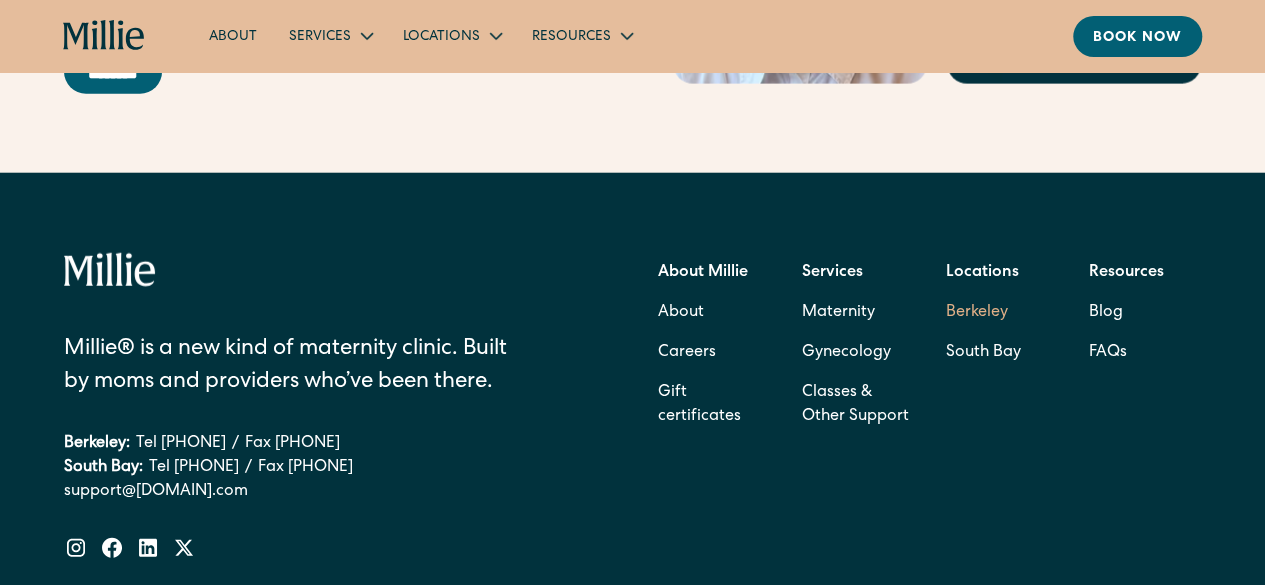 click on "Berkeley" at bounding box center (982, 313) 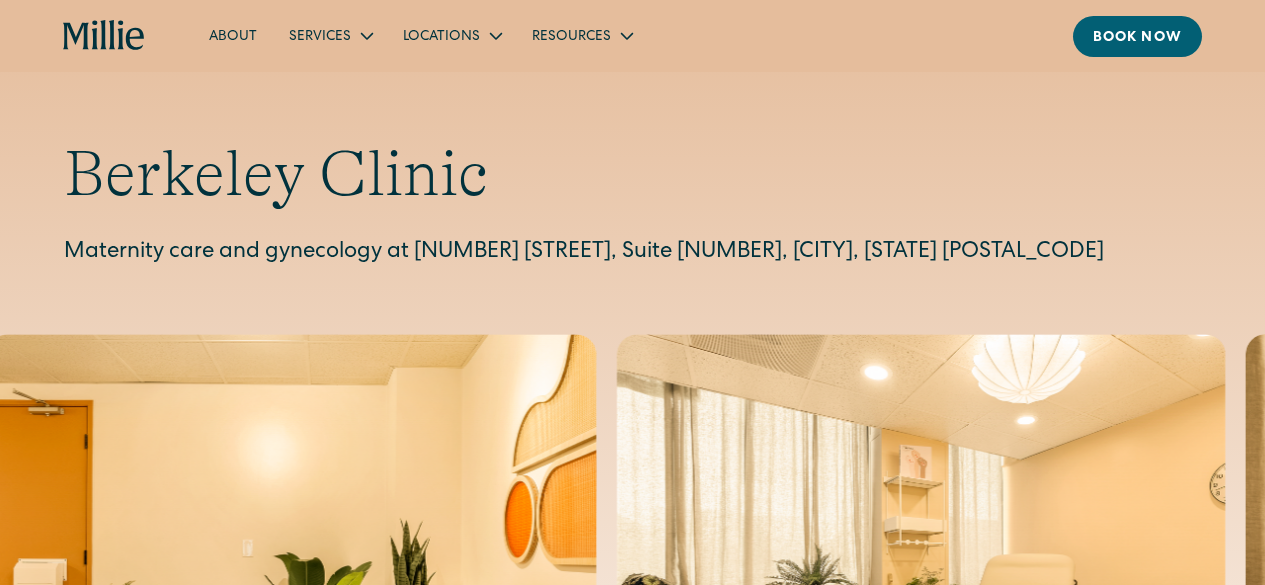 scroll, scrollTop: 0, scrollLeft: 0, axis: both 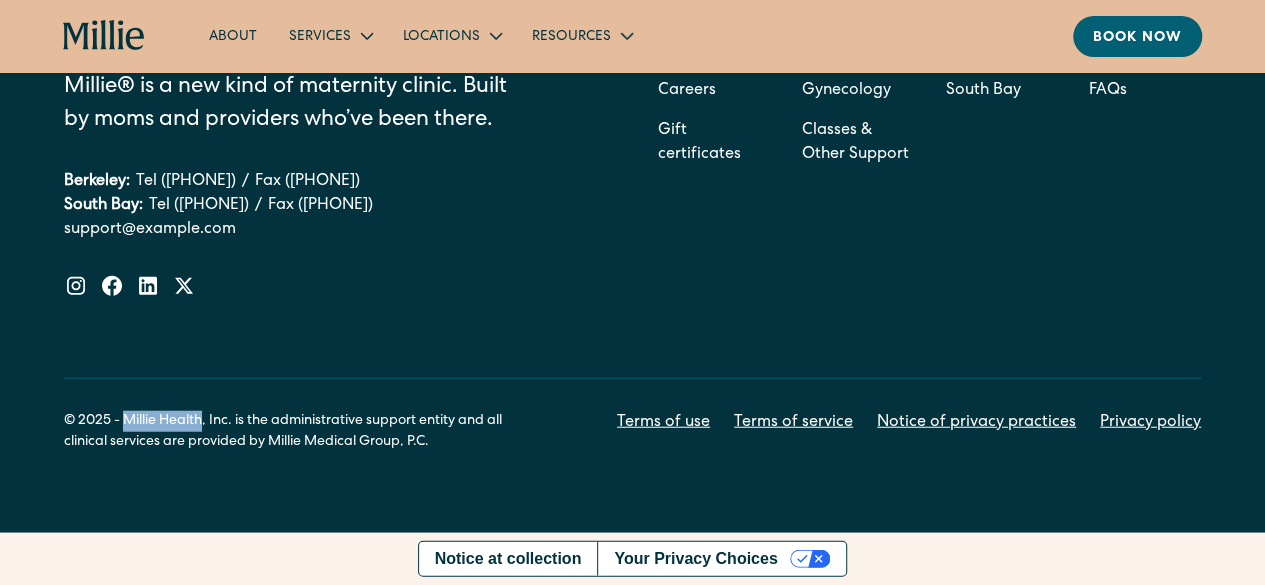 drag, startPoint x: 128, startPoint y: 377, endPoint x: 205, endPoint y: 379, distance: 77.02597 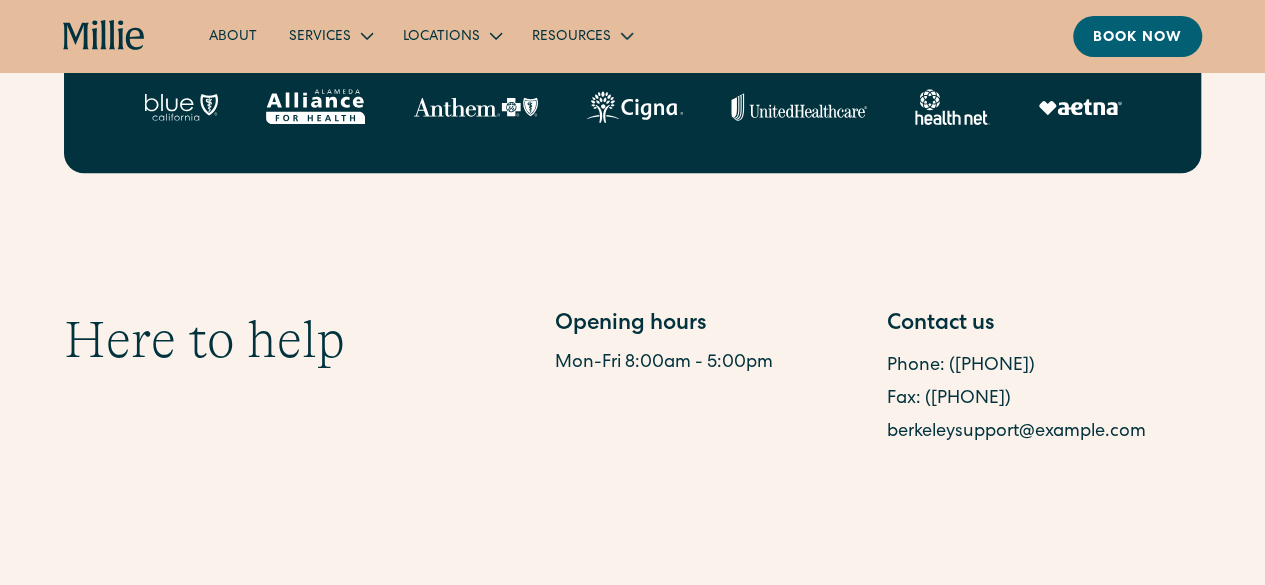 scroll, scrollTop: 0, scrollLeft: 0, axis: both 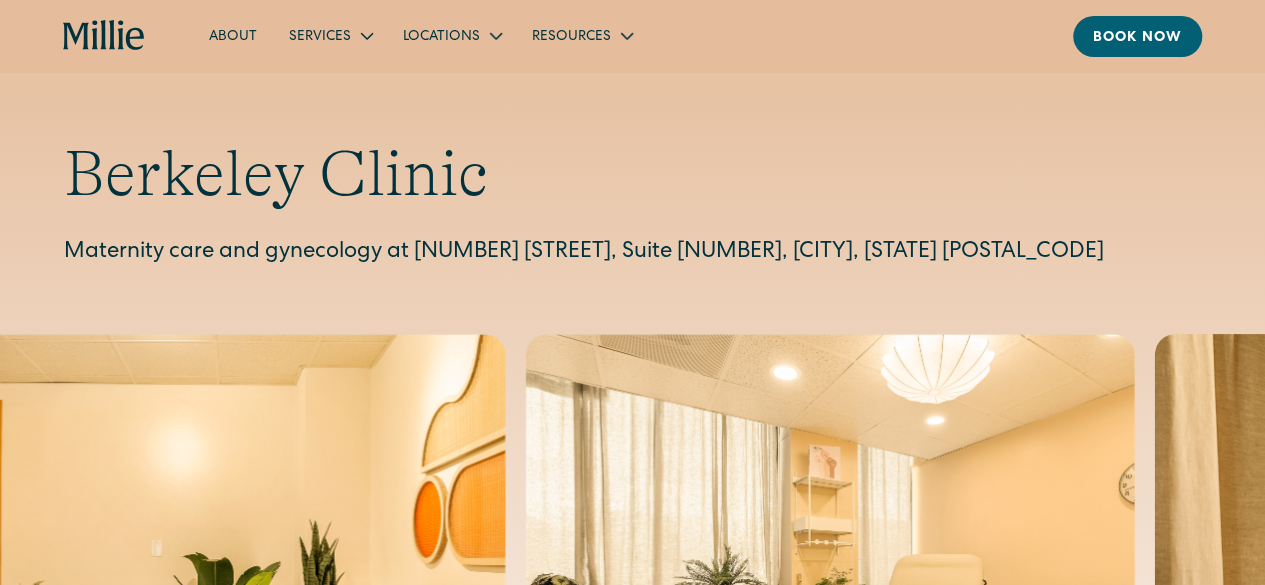 click on "Berkeley Clinic" at bounding box center [632, 174] 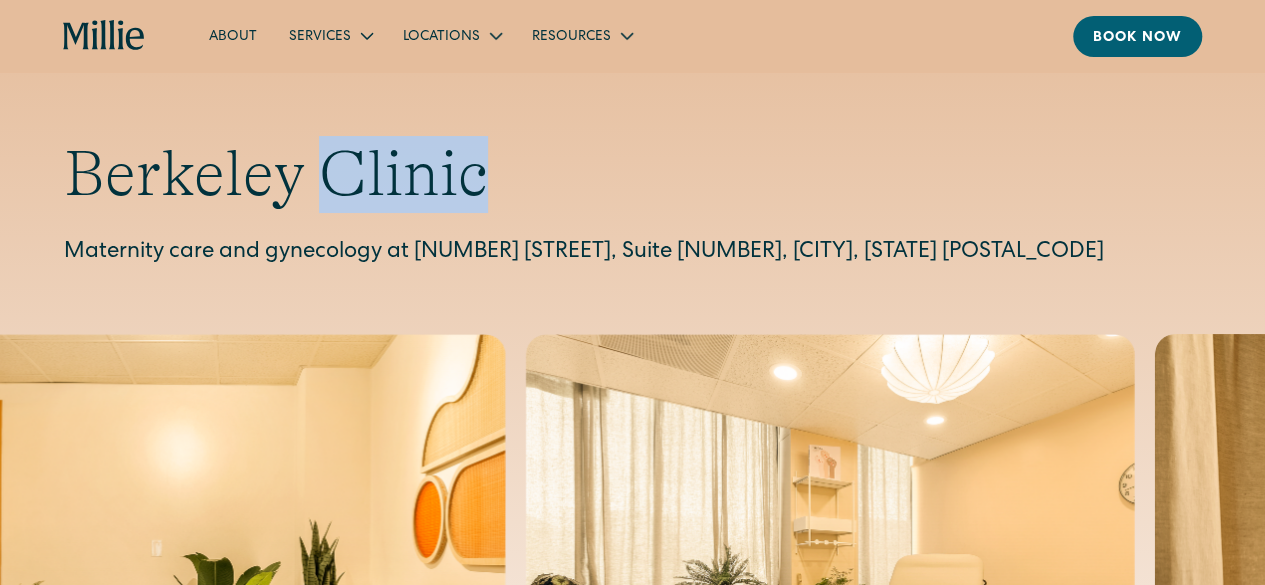 click on "Berkeley Clinic" at bounding box center (632, 174) 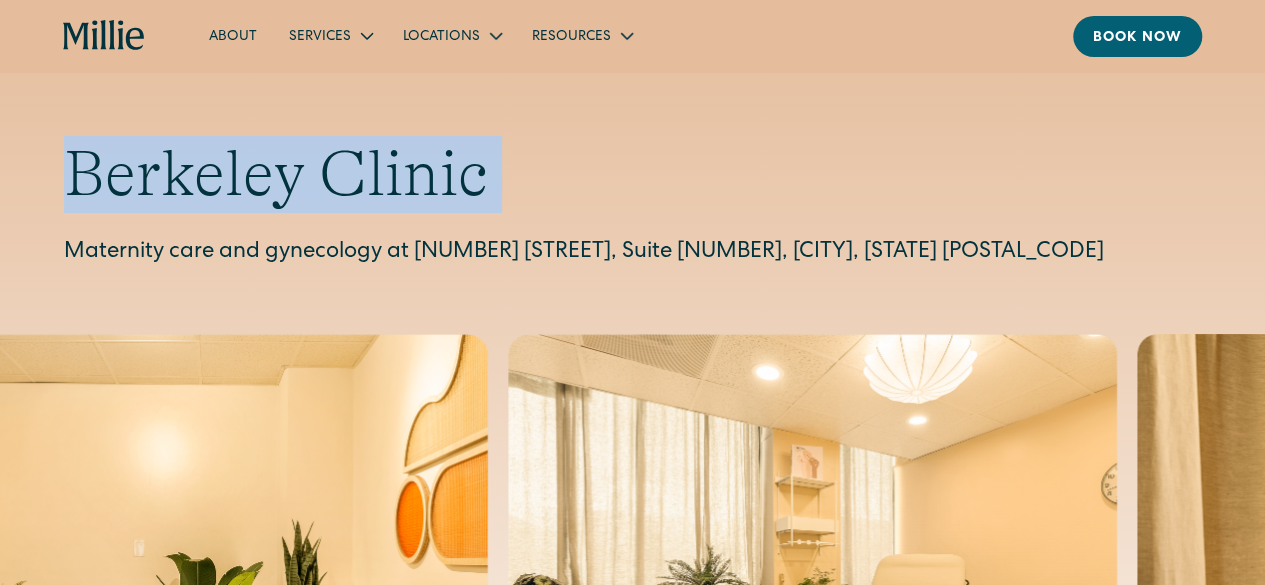 click on "Berkeley Clinic" at bounding box center (632, 174) 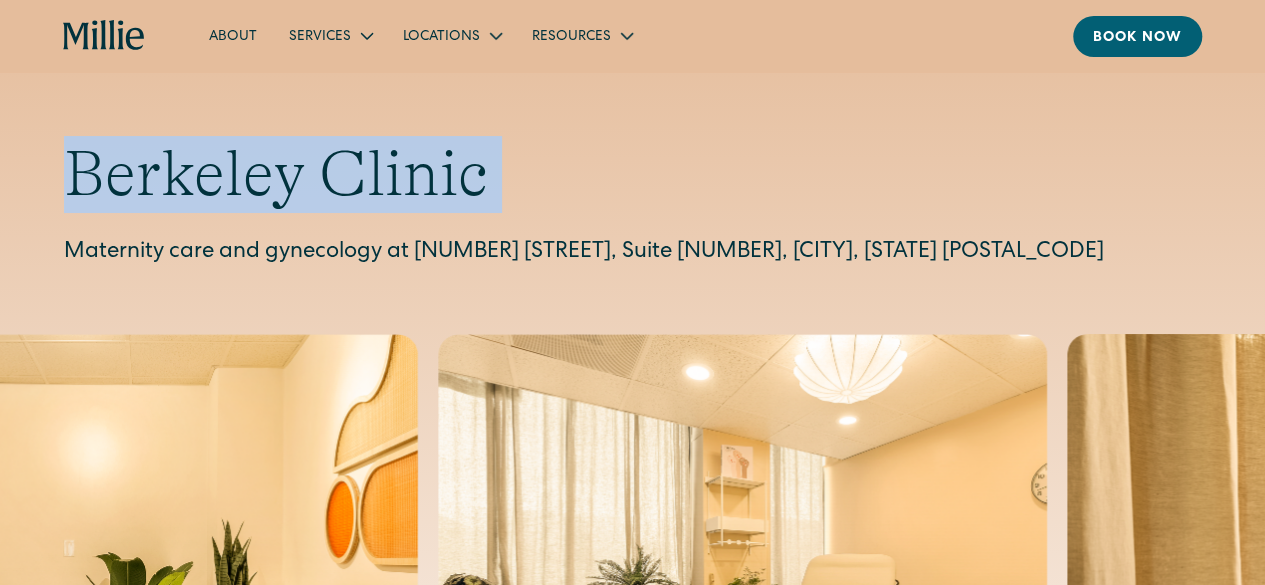 copy on "Berkeley Clinic" 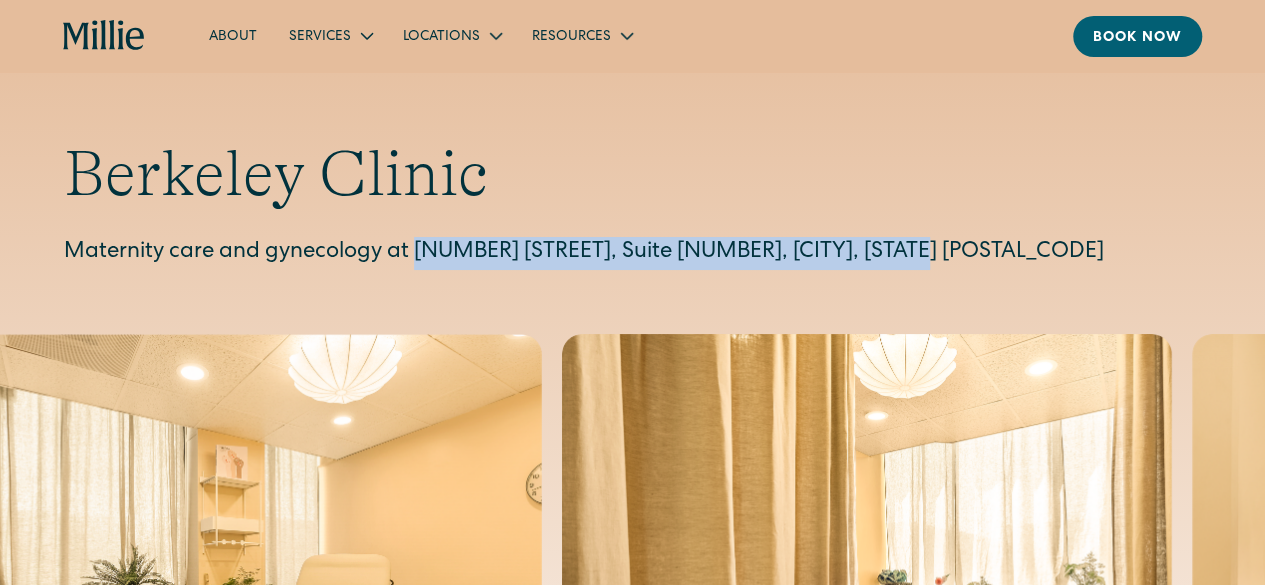 drag, startPoint x: 417, startPoint y: 253, endPoint x: 943, endPoint y: 255, distance: 526.0038 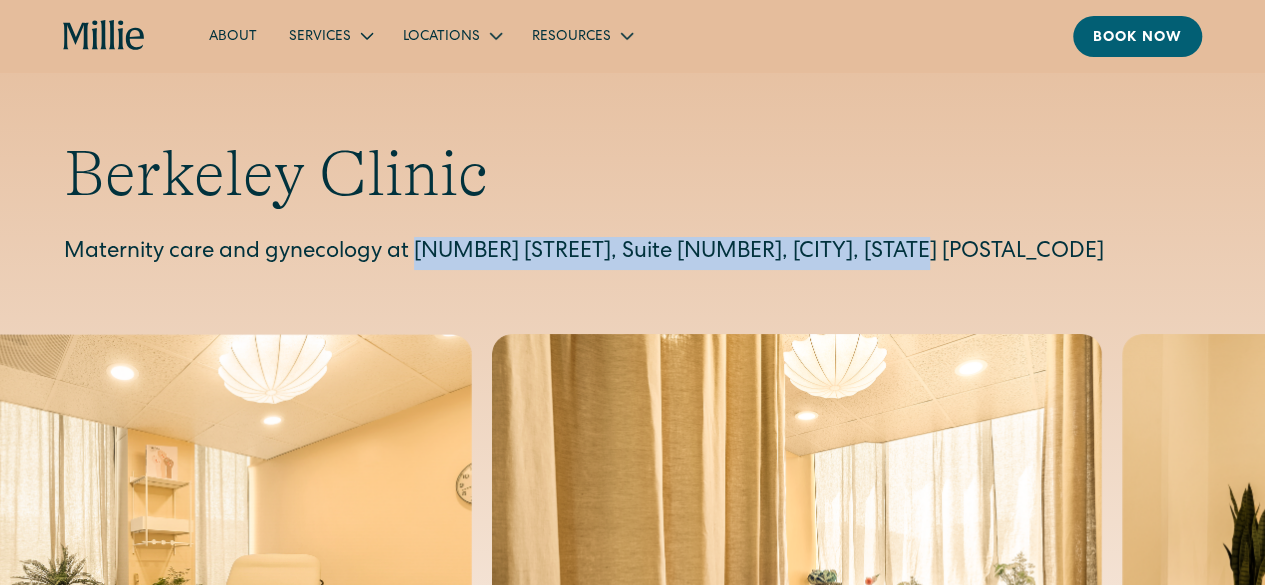 copy on "2999 Regent Street, Suite 524, Berkeley, CA 94705" 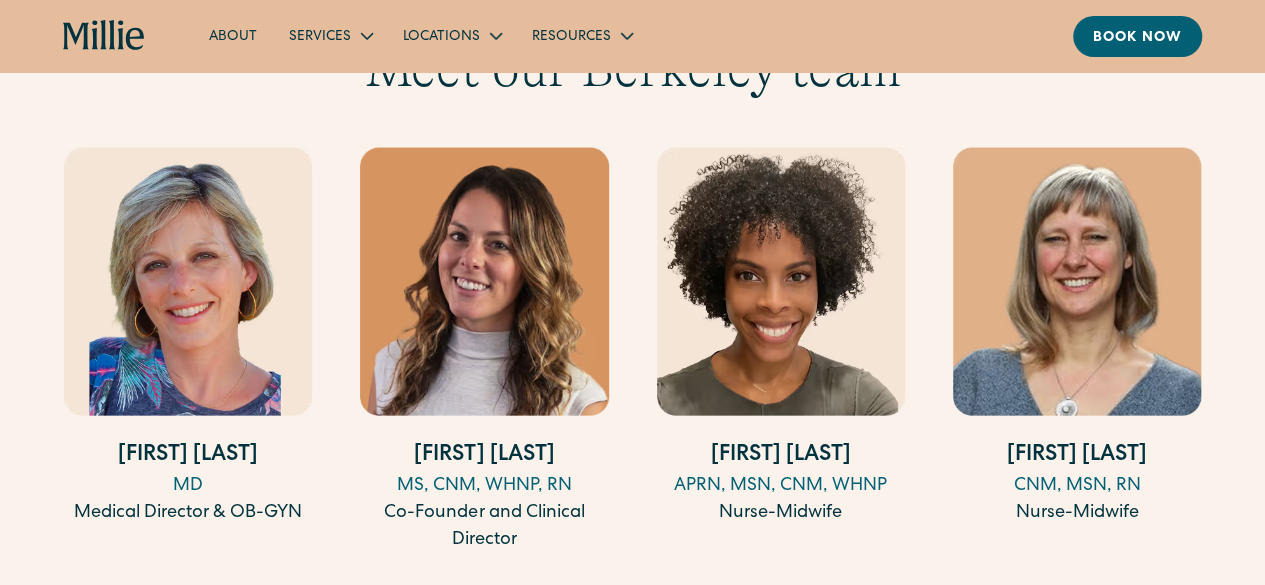 scroll, scrollTop: 2200, scrollLeft: 0, axis: vertical 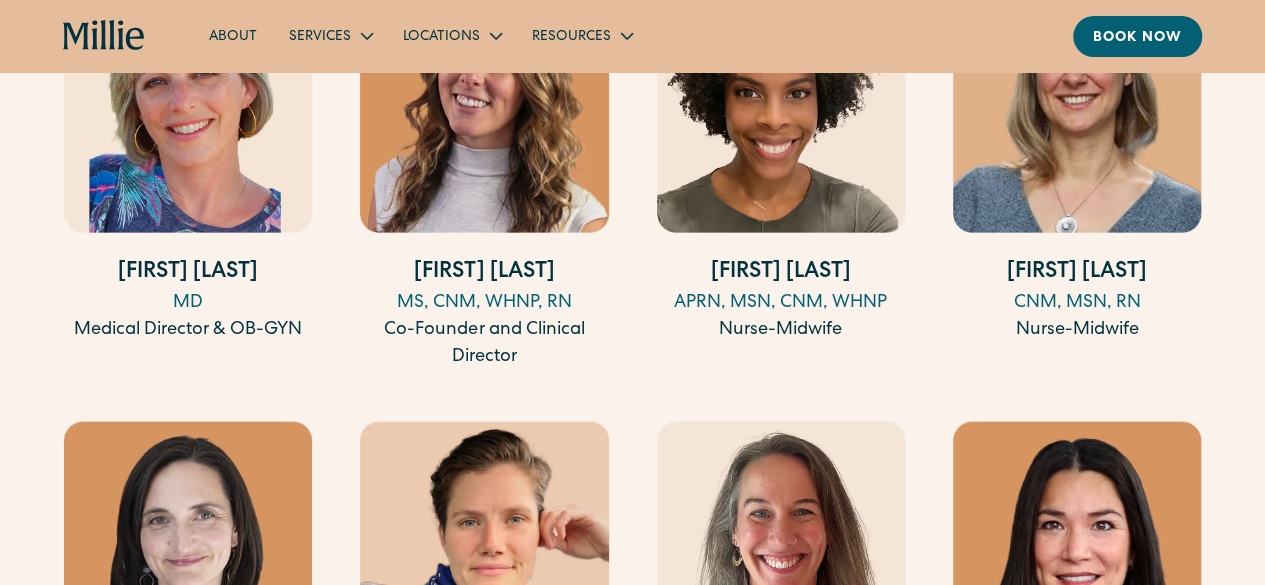 click on "Medical Director & OB-GYN" at bounding box center [188, 330] 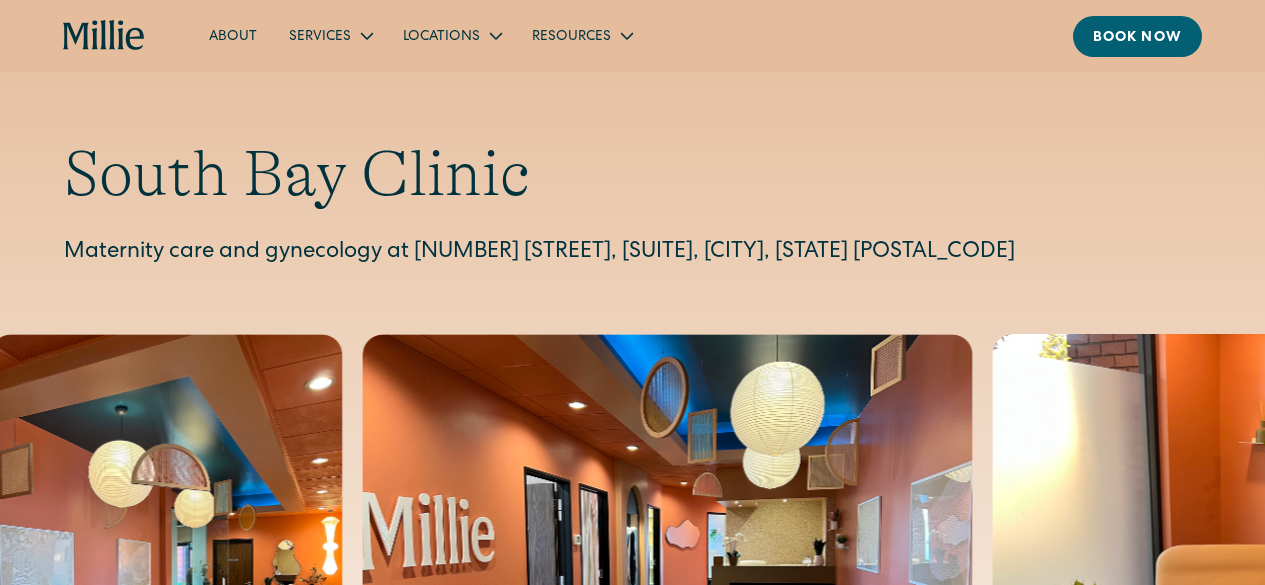 scroll, scrollTop: 0, scrollLeft: 0, axis: both 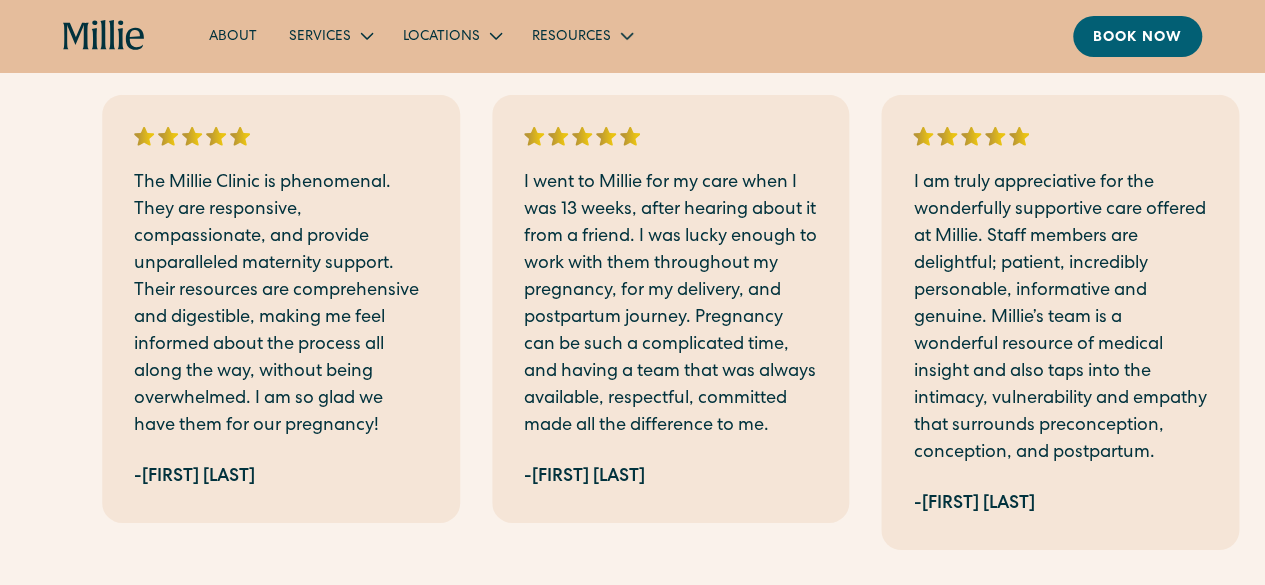 click on "The Millie Clinic is phenomenal. They are responsive, compassionate, and provide unparalleled maternity support. Their resources are comprehensive and digestible, making me feel informed about the process all along the way, without being overwhelmed. I am so glad we have them for our pregnancy!" at bounding box center [281, 305] 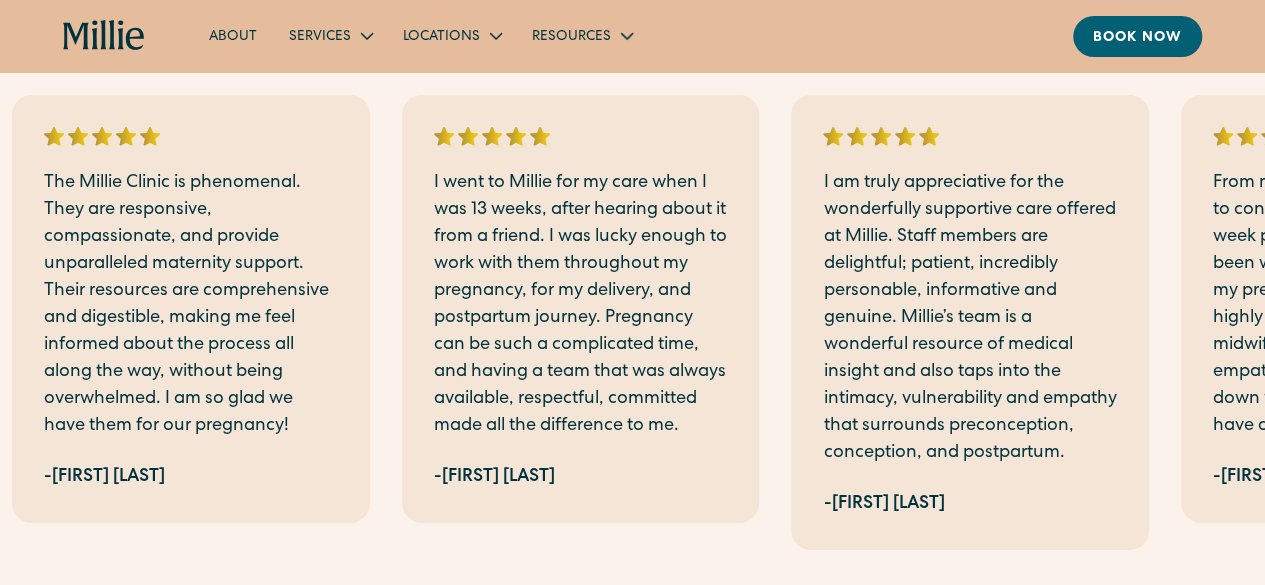 click on "The Millie Clinic is phenomenal. They are responsive, compassionate, and provide unparalleled maternity support. Their resources are comprehensive and digestible, making me feel informed about the process all along the way, without being overwhelmed. I am so glad we have them for our pregnancy!" at bounding box center (191, 305) 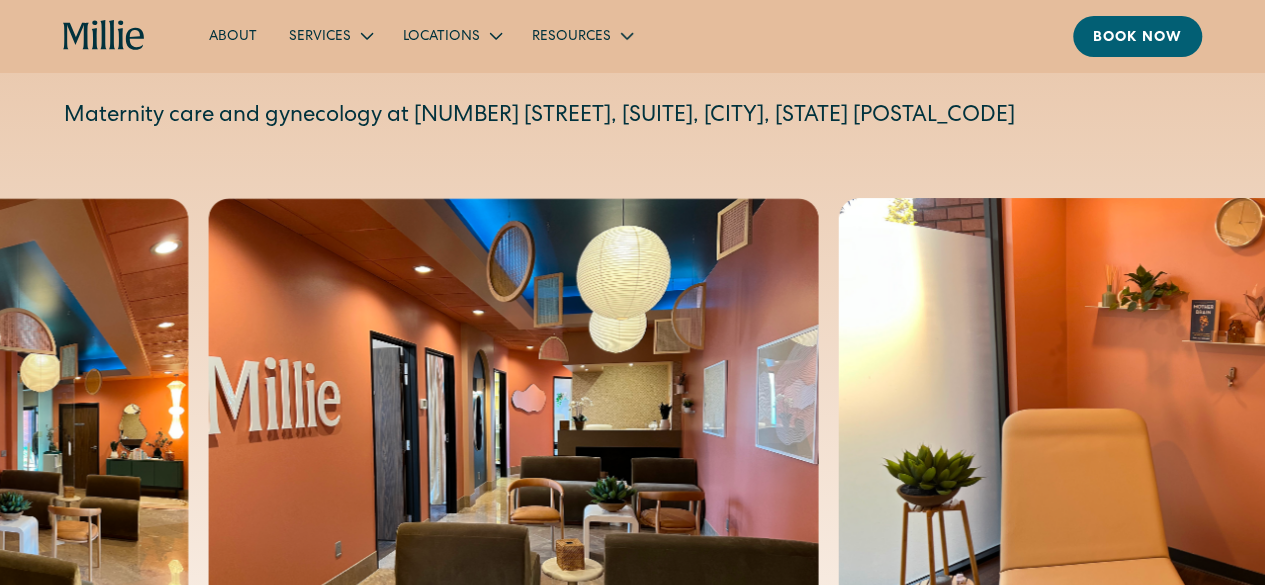 scroll, scrollTop: 0, scrollLeft: 0, axis: both 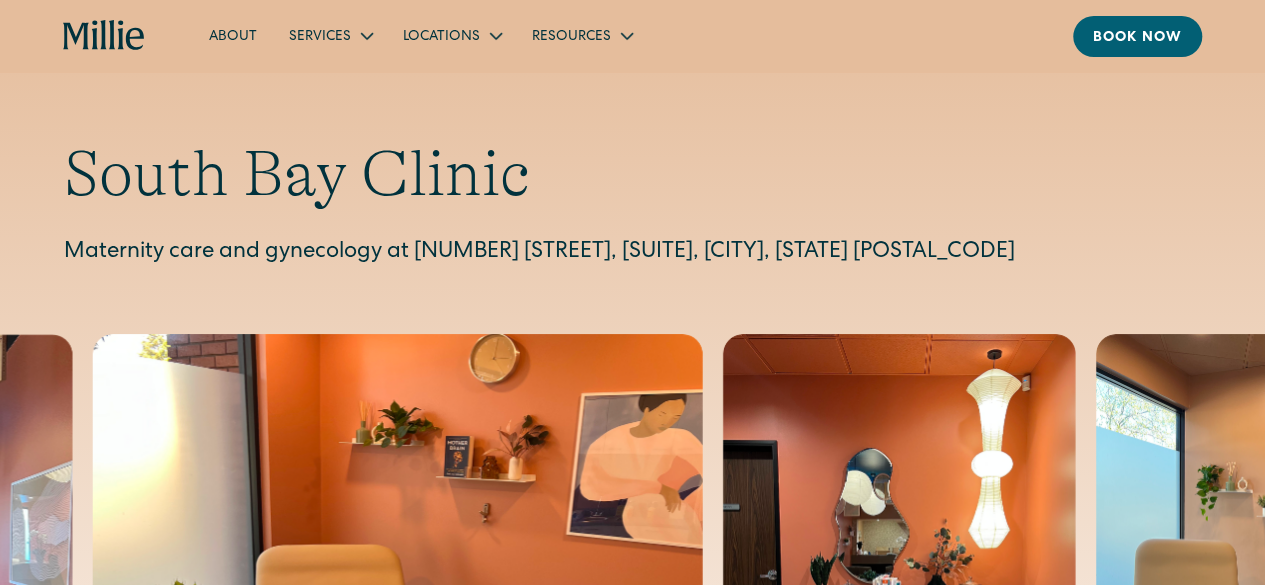 click on "South Bay Clinic" at bounding box center (632, 174) 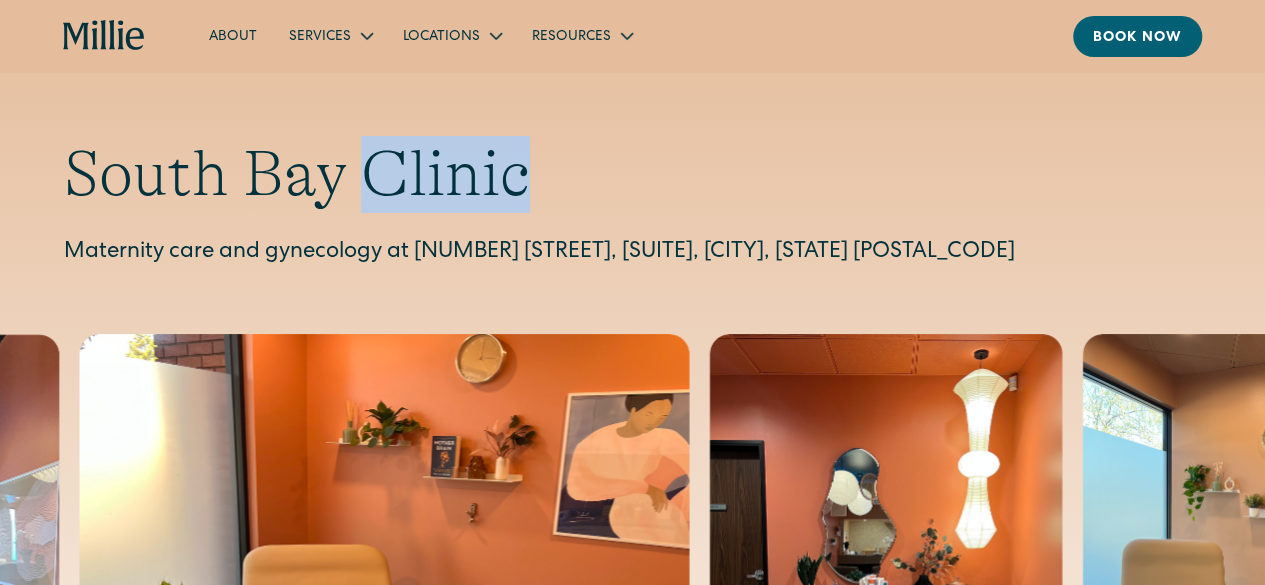 click on "South Bay Clinic" at bounding box center [632, 174] 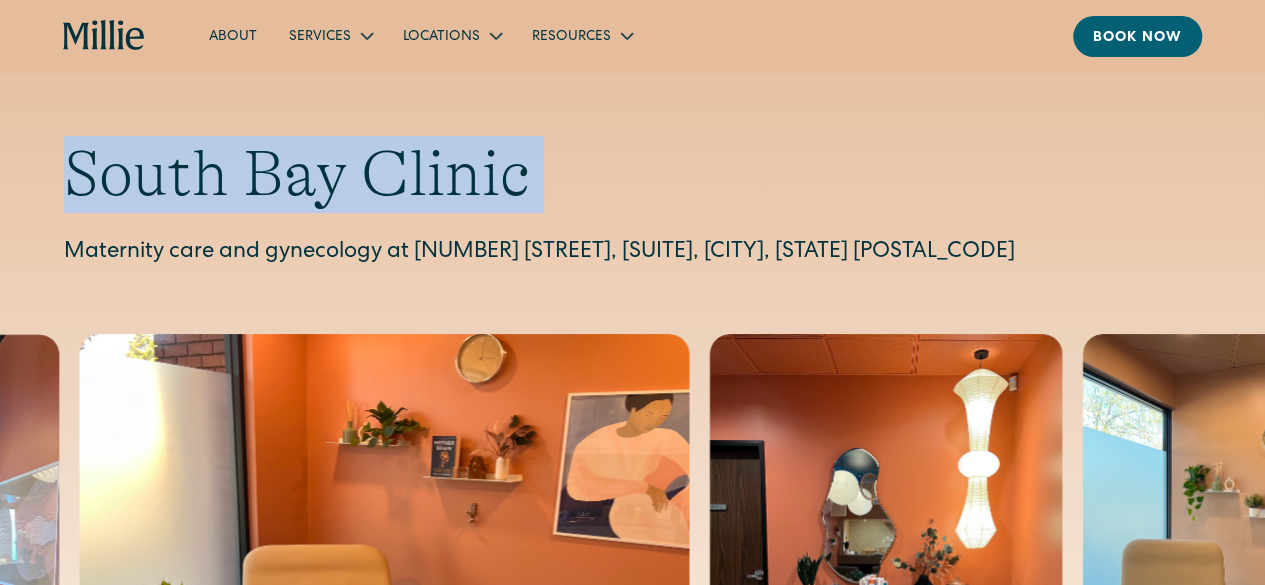 click on "South Bay Clinic" at bounding box center [632, 174] 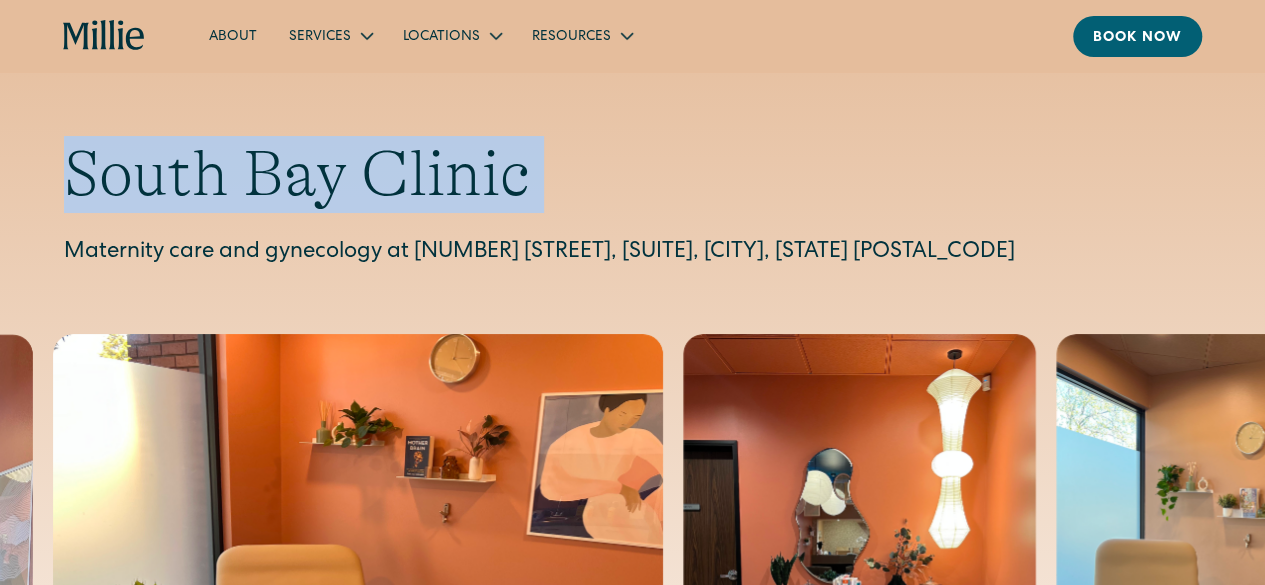 copy on "South Bay Clinic" 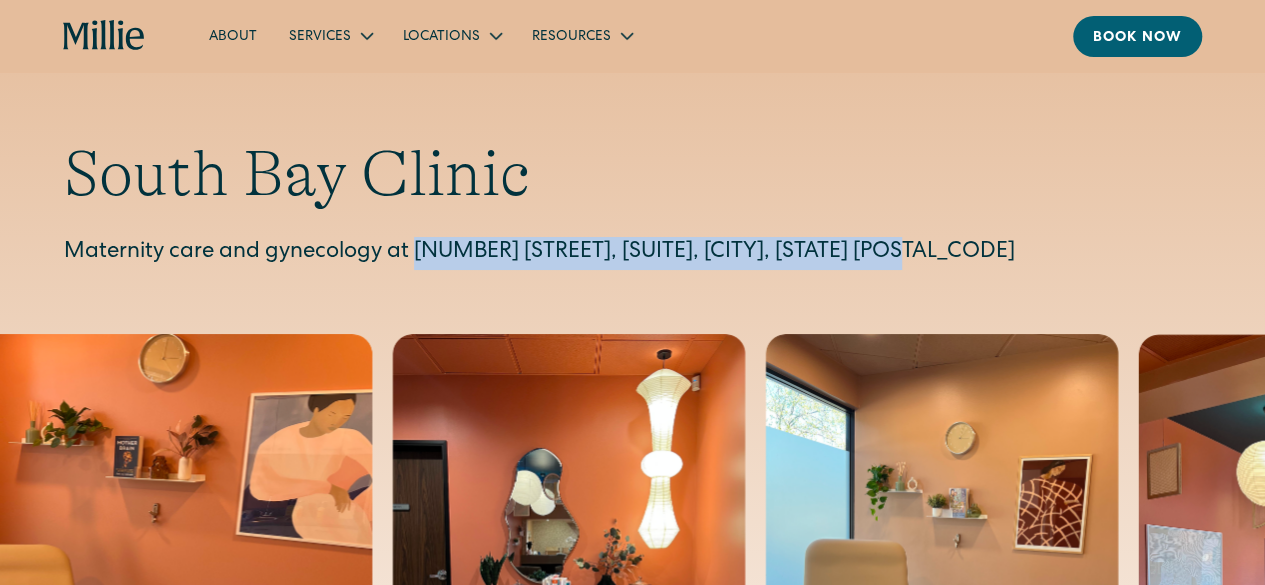 drag, startPoint x: 413, startPoint y: 251, endPoint x: 934, endPoint y: 255, distance: 521.0154 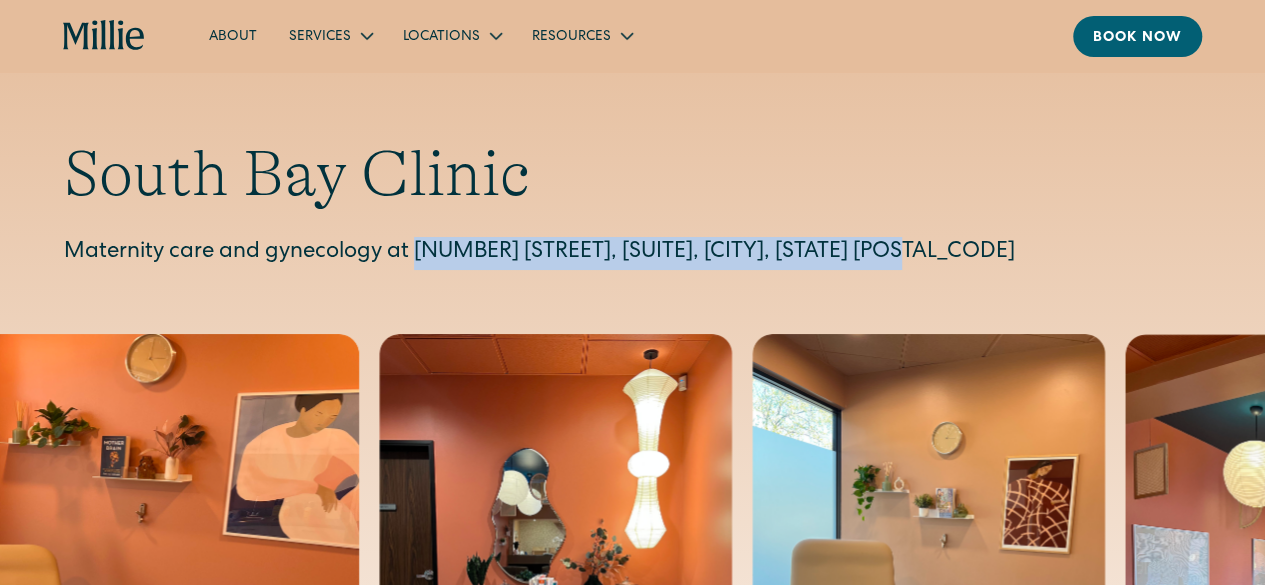 copy on "1471 Saratoga Ave, Suite 101, San Jose, CA 95129" 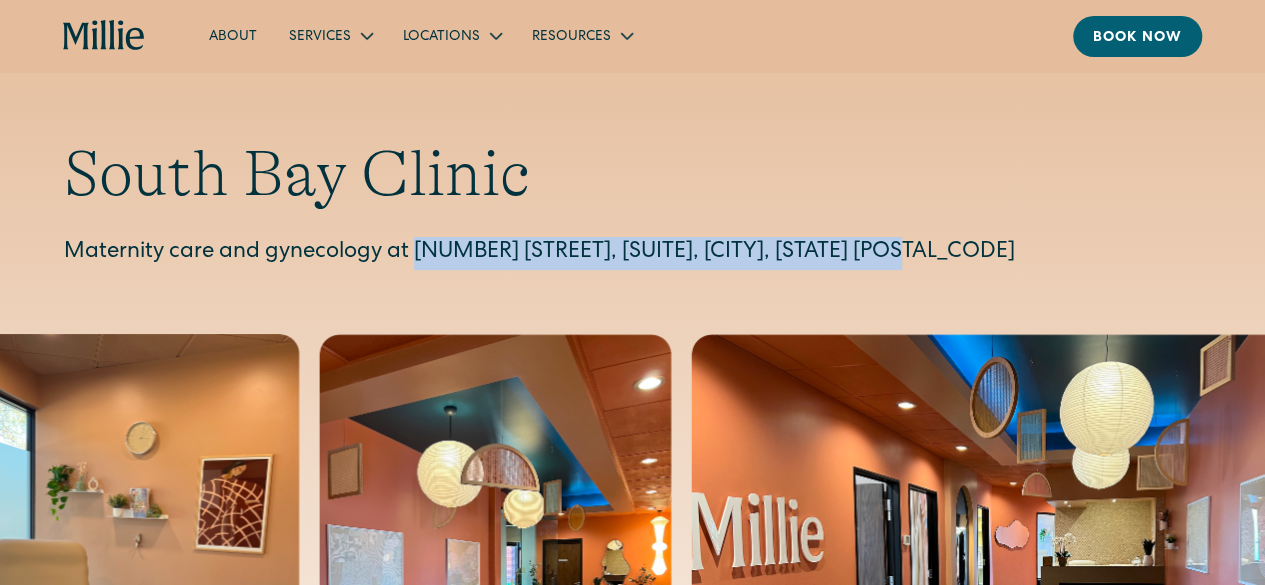 copy on "1471 Saratoga Ave, Suite 101, San Jose, CA 95129" 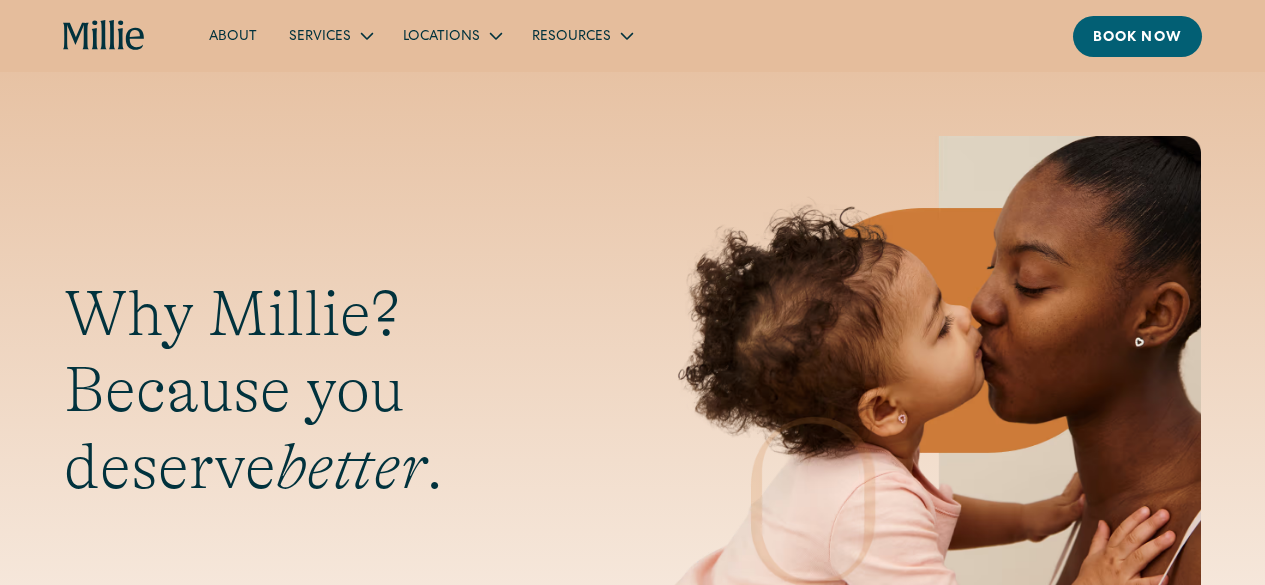 scroll, scrollTop: 0, scrollLeft: 0, axis: both 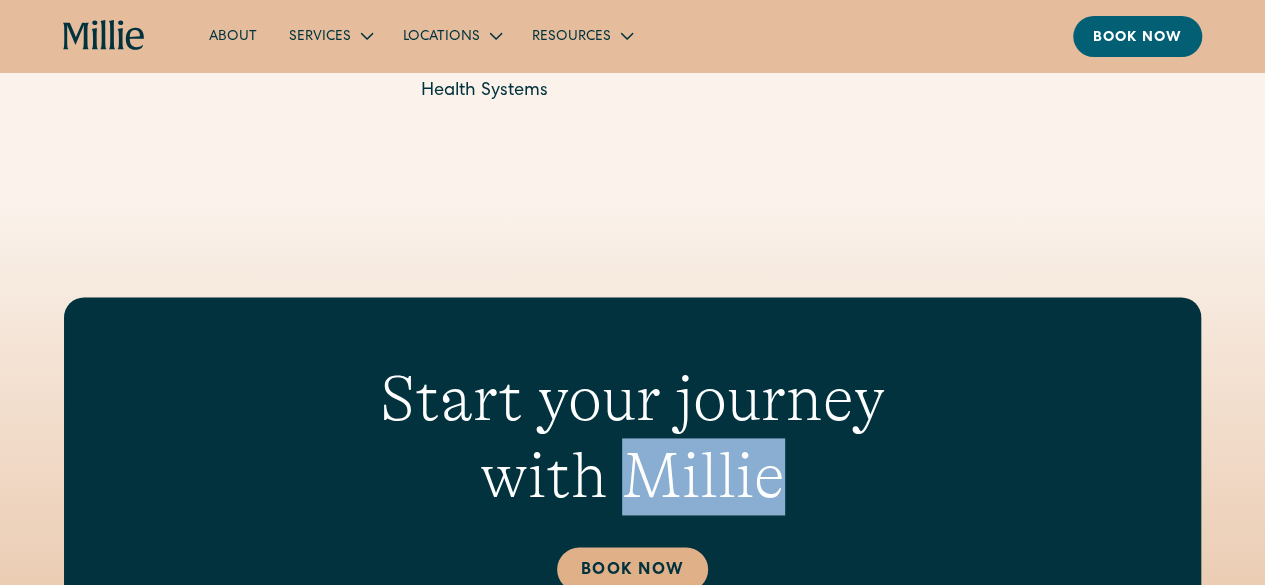 drag, startPoint x: 626, startPoint y: 489, endPoint x: 790, endPoint y: 482, distance: 164.14932 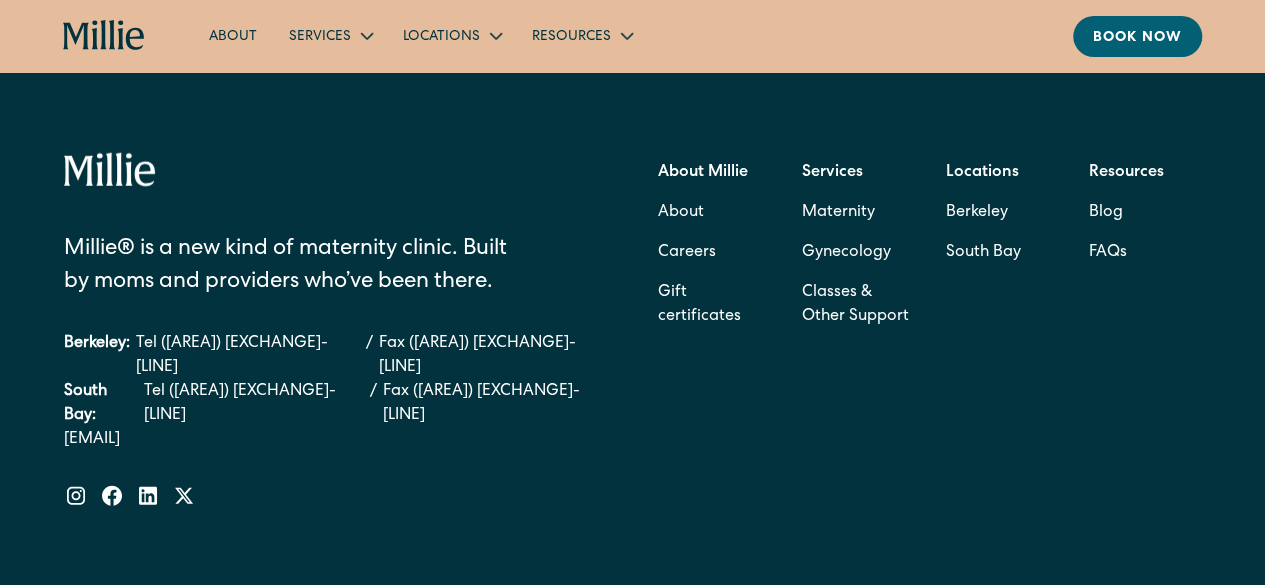 scroll, scrollTop: 6283, scrollLeft: 0, axis: vertical 